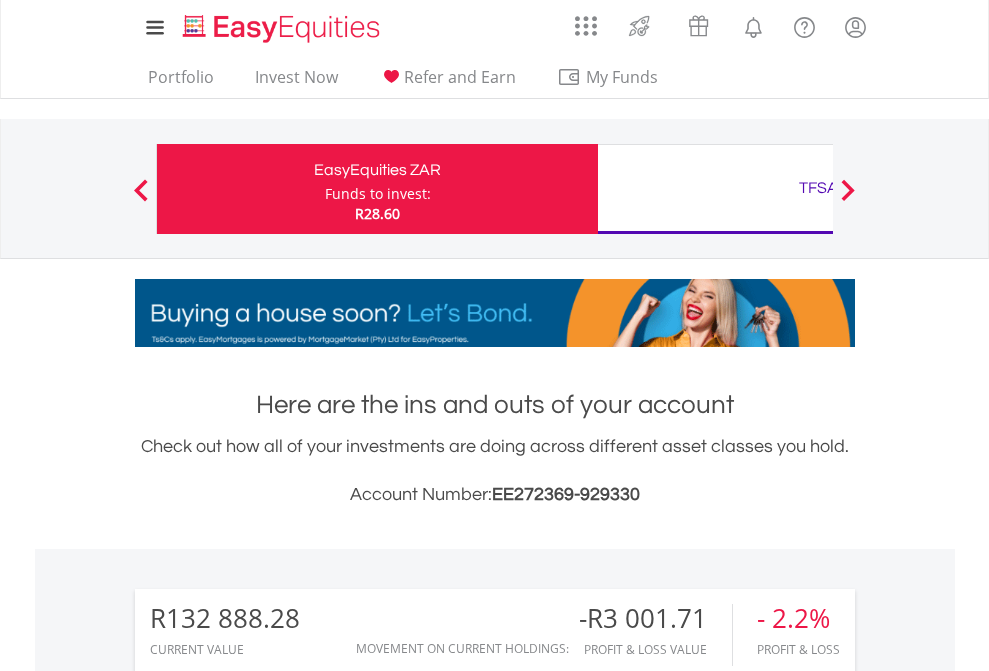 scroll, scrollTop: 2037, scrollLeft: 0, axis: vertical 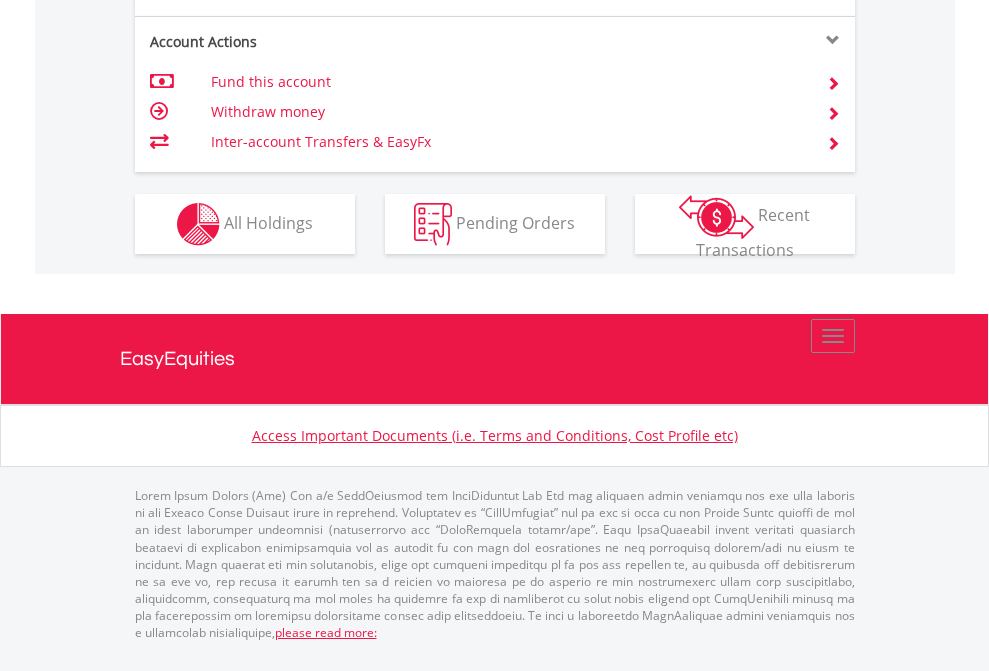 click on "Investment types" at bounding box center (706, -337) 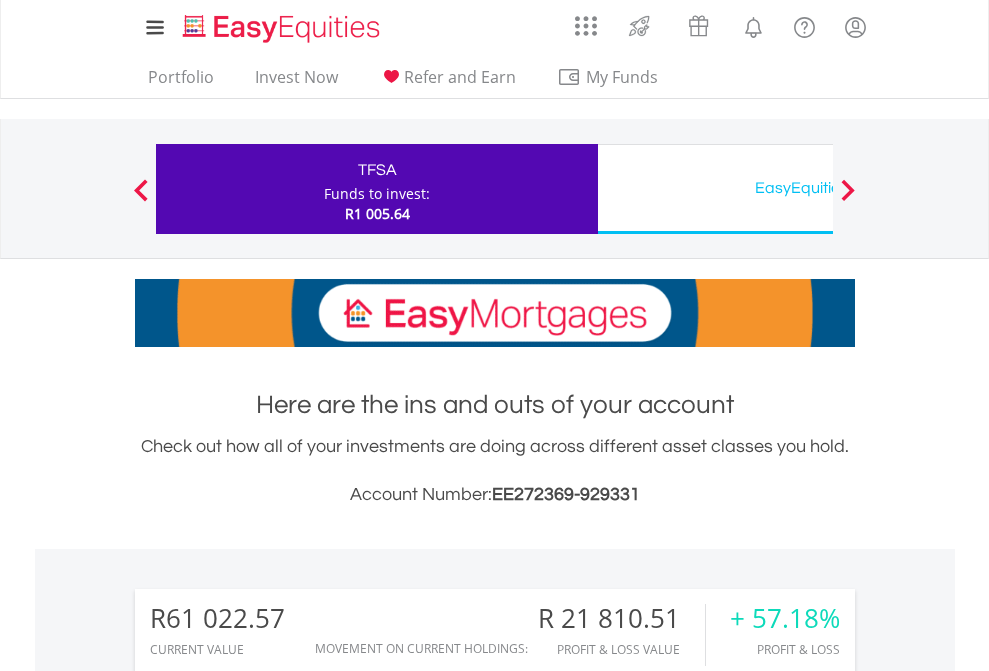 scroll, scrollTop: 2037, scrollLeft: 0, axis: vertical 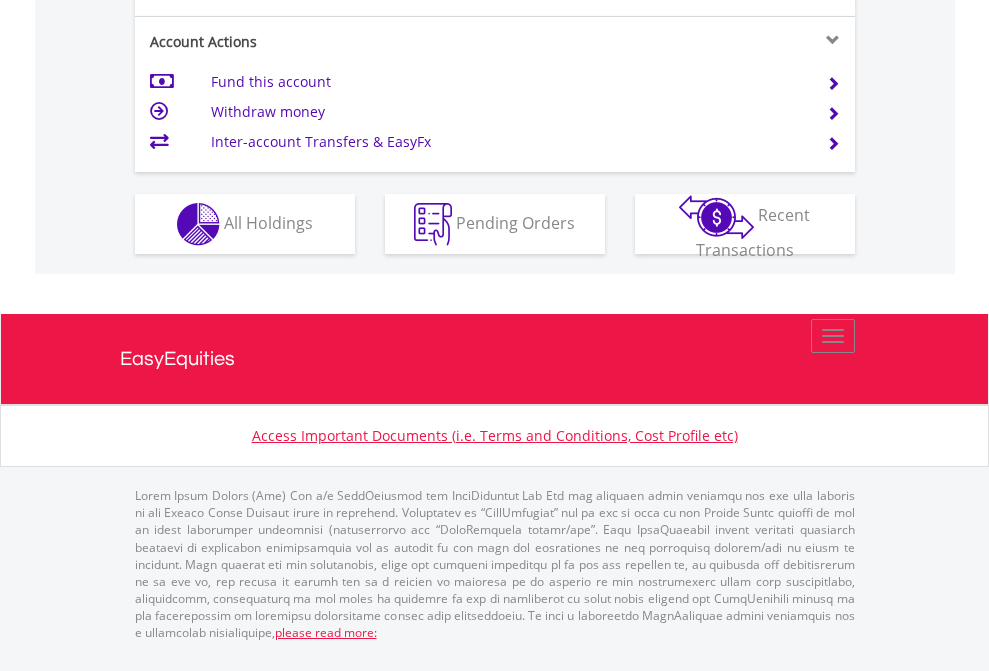 click on "Investment types" at bounding box center (706, -337) 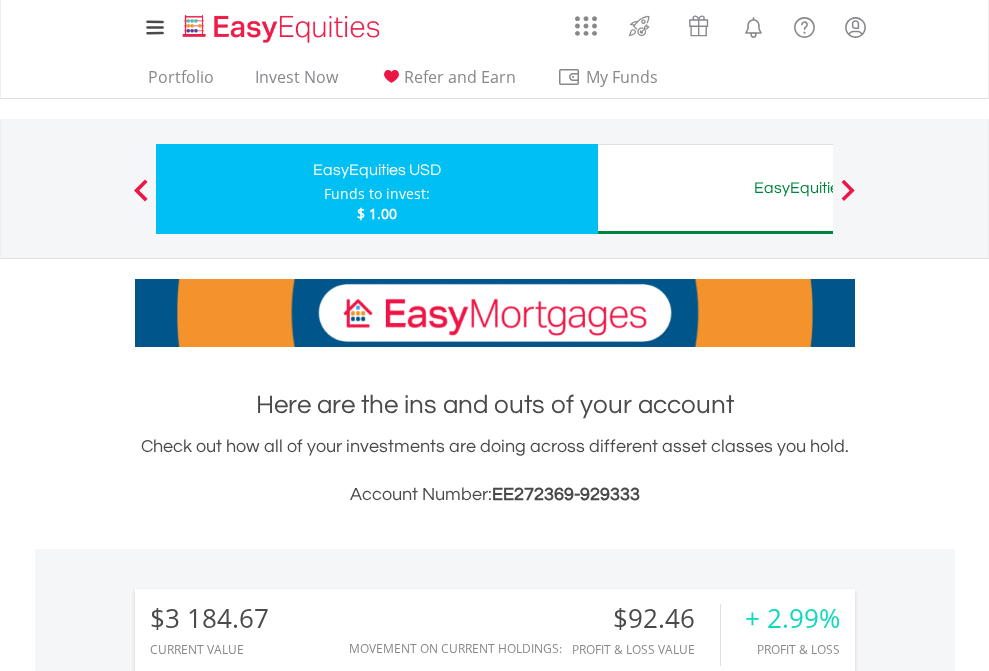 scroll, scrollTop: 1917, scrollLeft: 0, axis: vertical 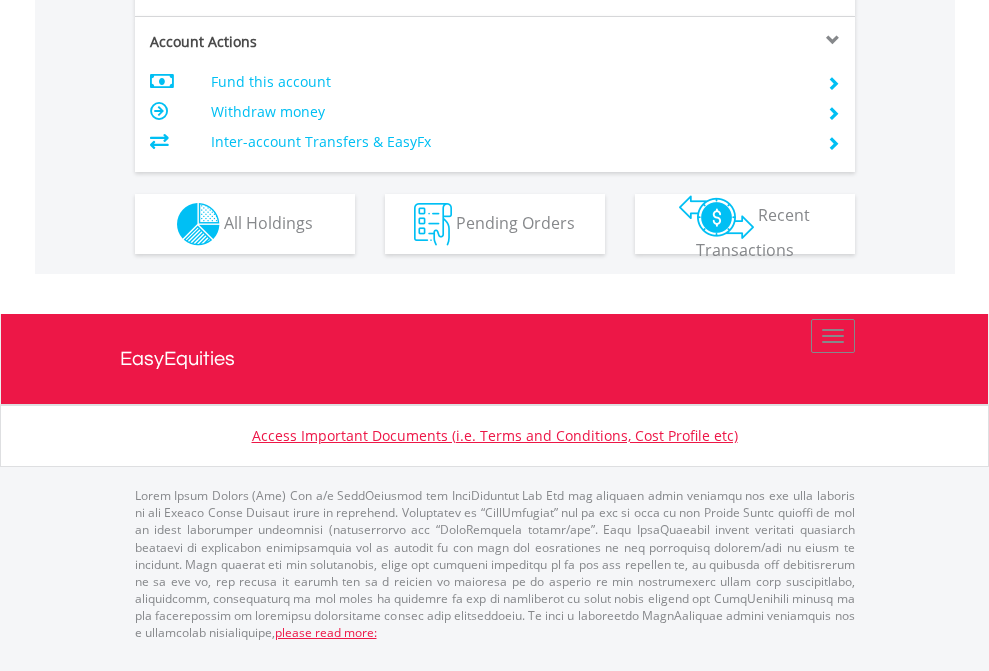 click on "Investment types" at bounding box center (706, -337) 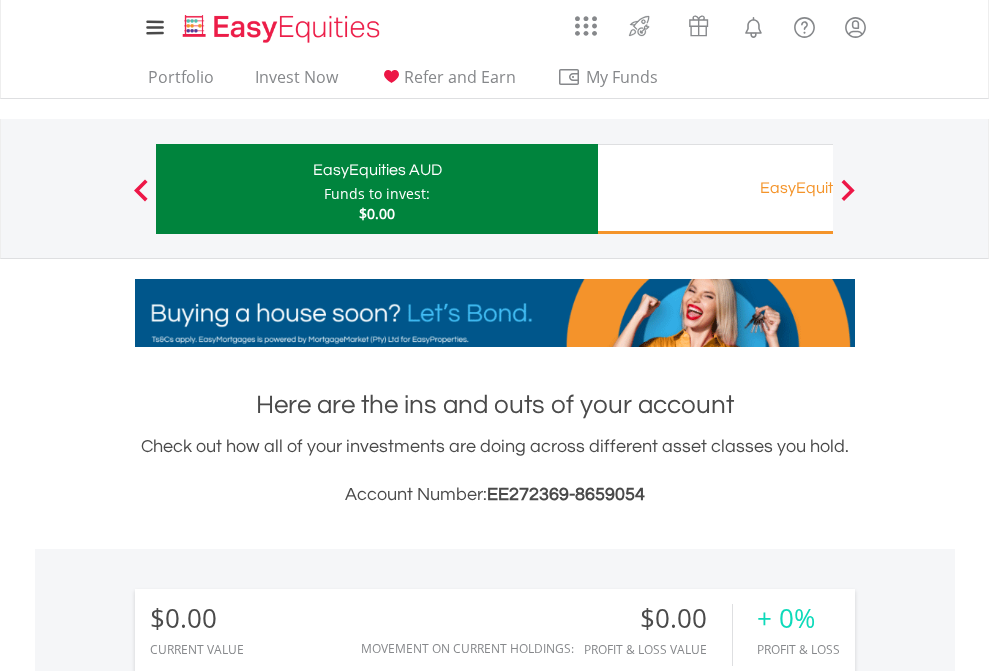 scroll, scrollTop: 1870, scrollLeft: 0, axis: vertical 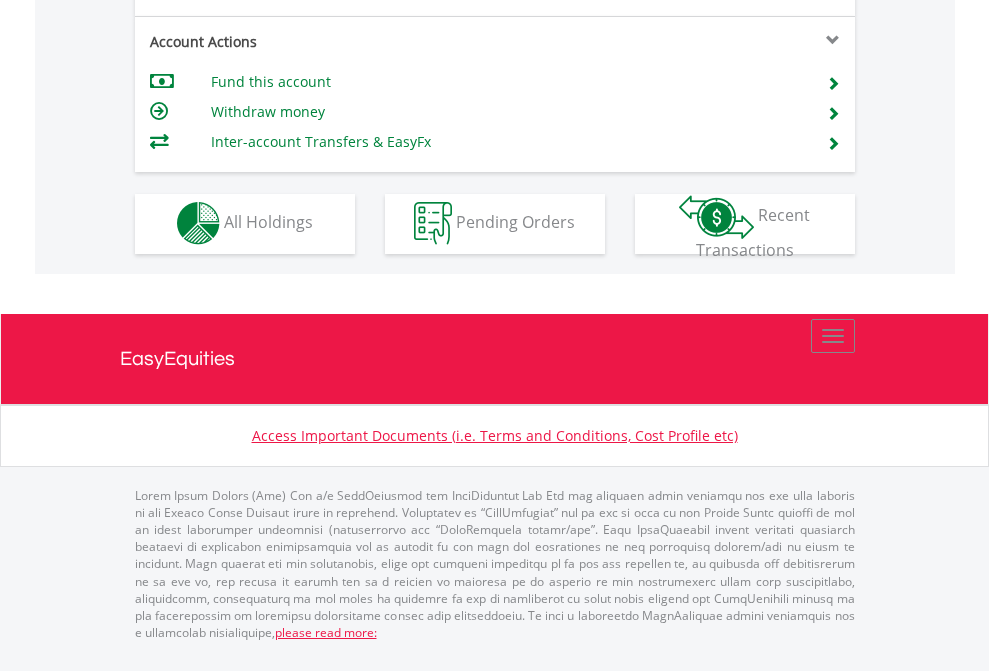 click on "Investment types" at bounding box center [706, -353] 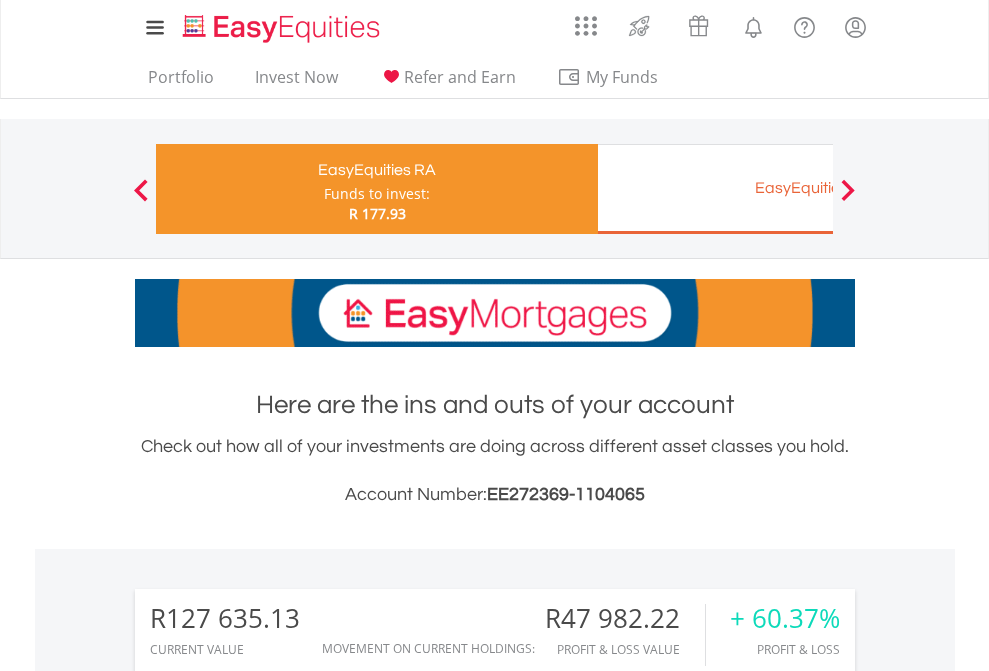 scroll, scrollTop: 1342, scrollLeft: 0, axis: vertical 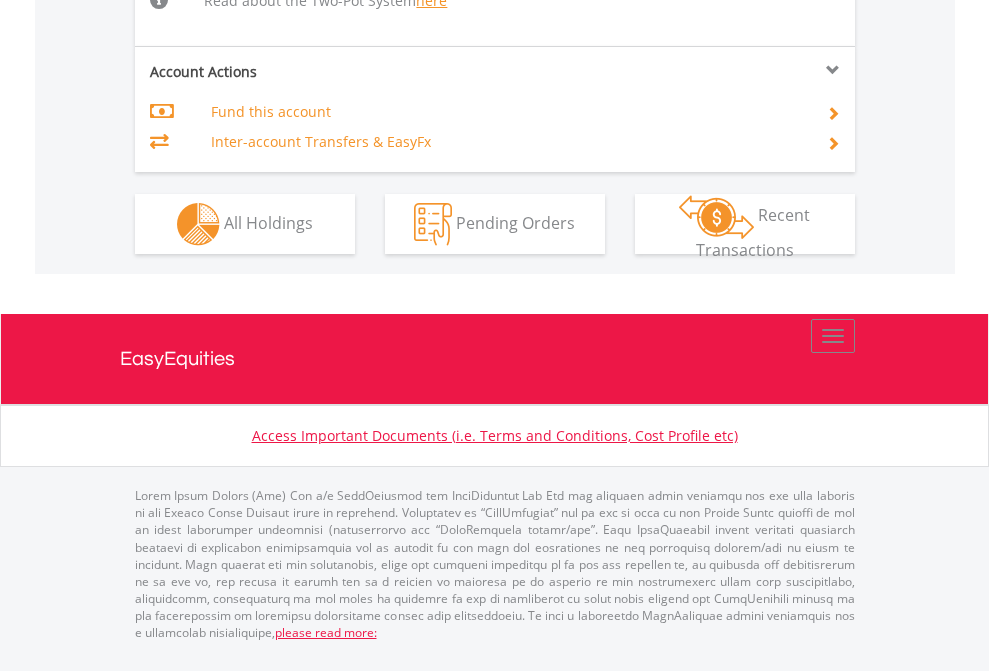 click on "Investment types" at bounding box center (706, -498) 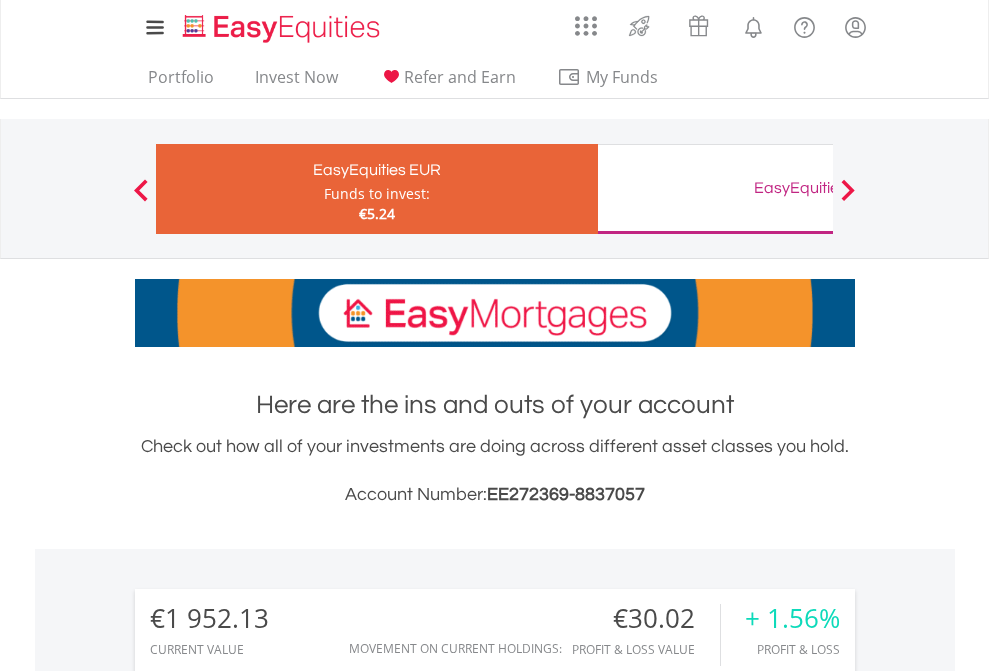 scroll, scrollTop: 1877, scrollLeft: 0, axis: vertical 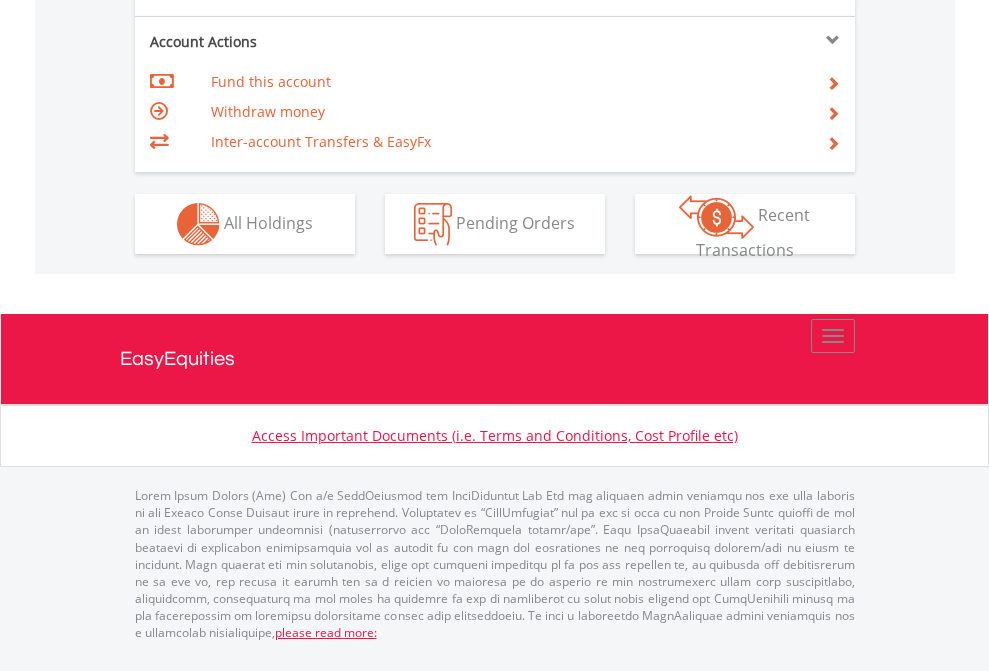 click on "Investment types" at bounding box center [706, -337] 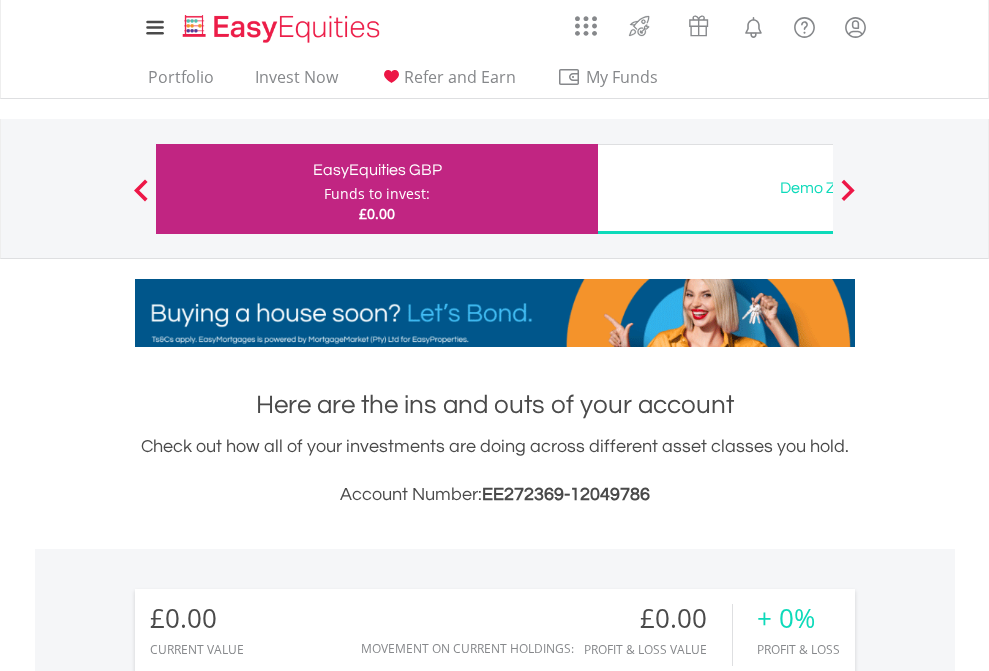 scroll, scrollTop: 1870, scrollLeft: 0, axis: vertical 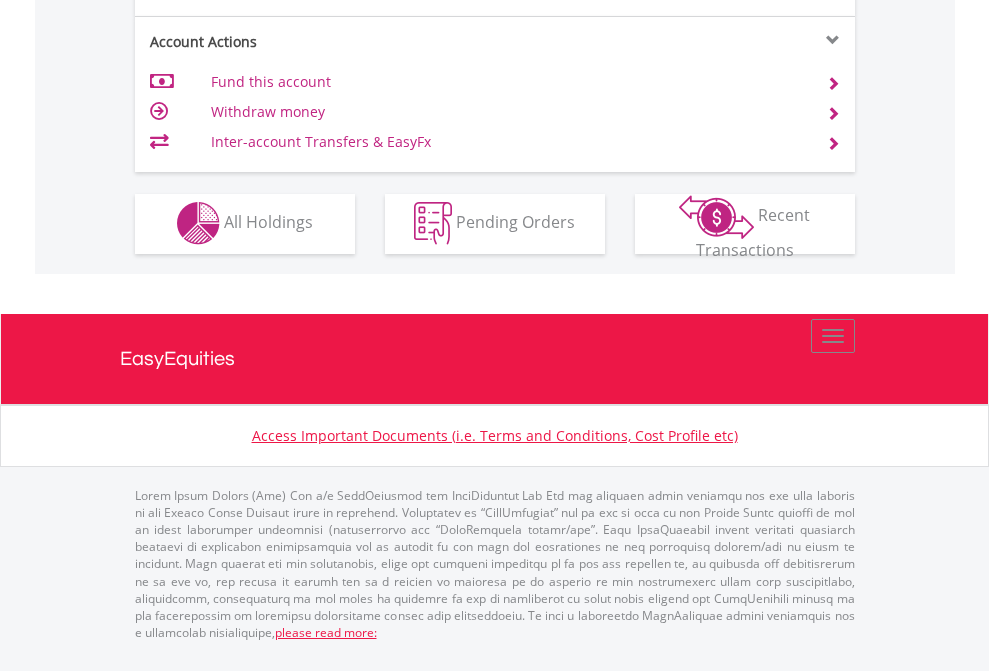 click on "Investment types" at bounding box center [706, -353] 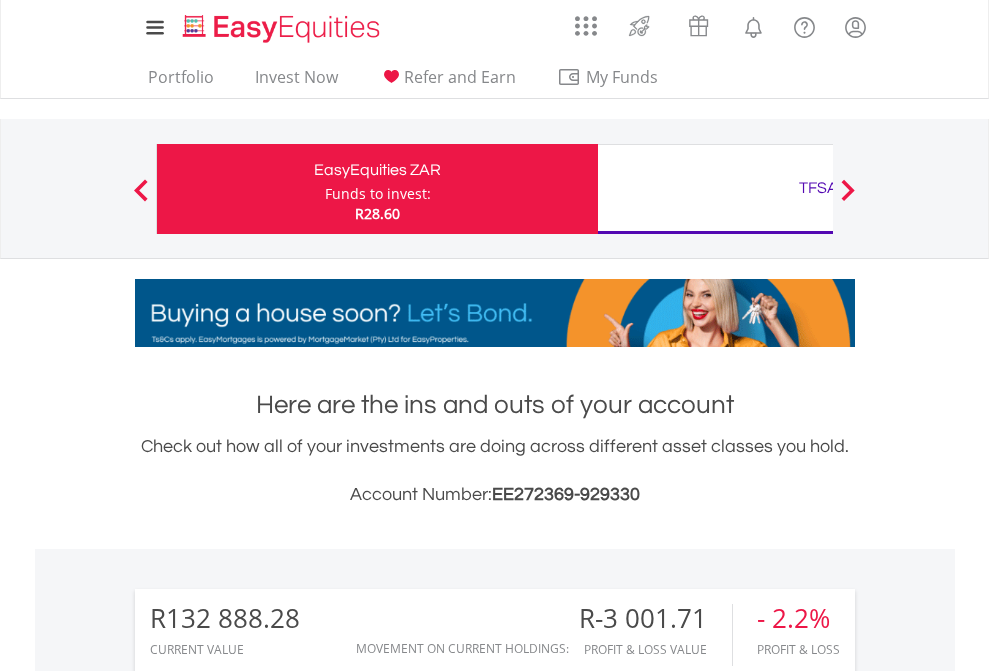 scroll, scrollTop: 2385, scrollLeft: 0, axis: vertical 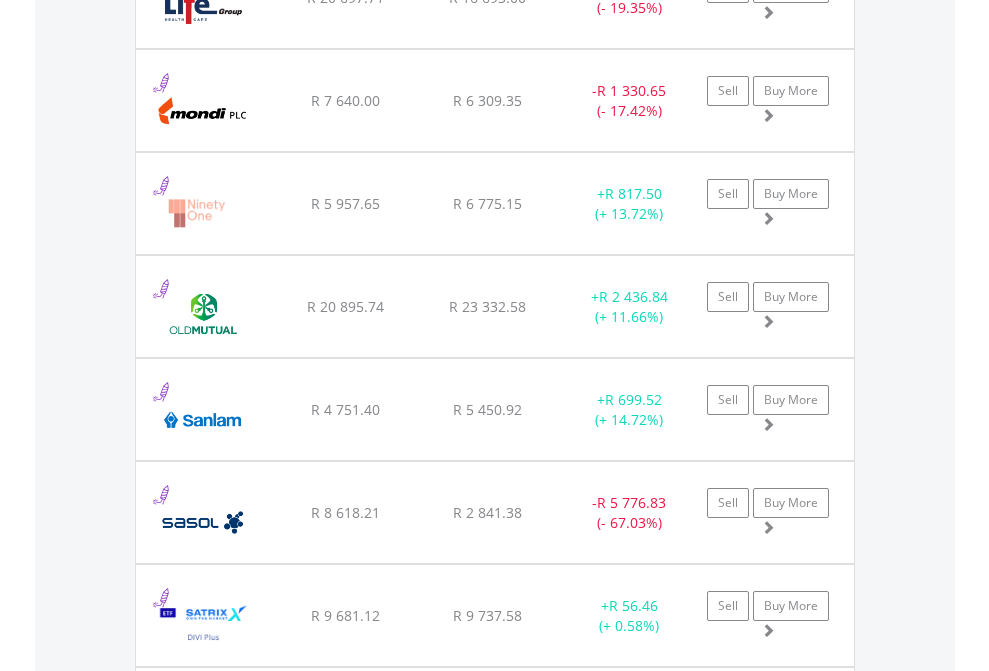 click on "TFSA" at bounding box center [818, -2197] 